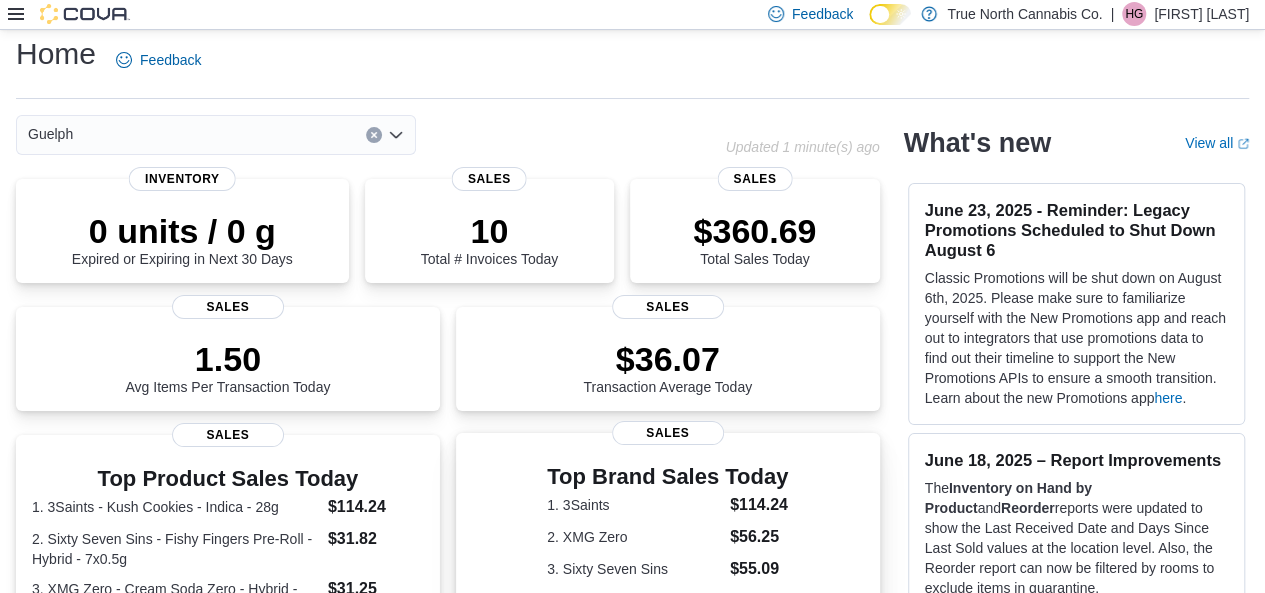 scroll, scrollTop: 0, scrollLeft: 0, axis: both 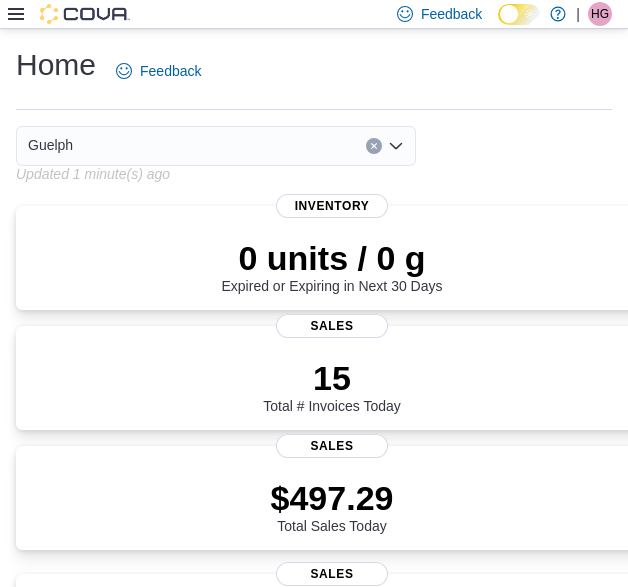 click on "Home Feedback" at bounding box center [314, 71] 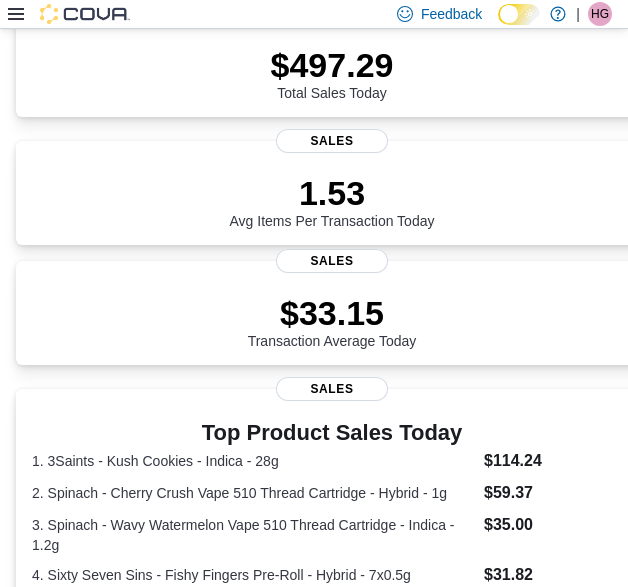 scroll, scrollTop: 0, scrollLeft: 0, axis: both 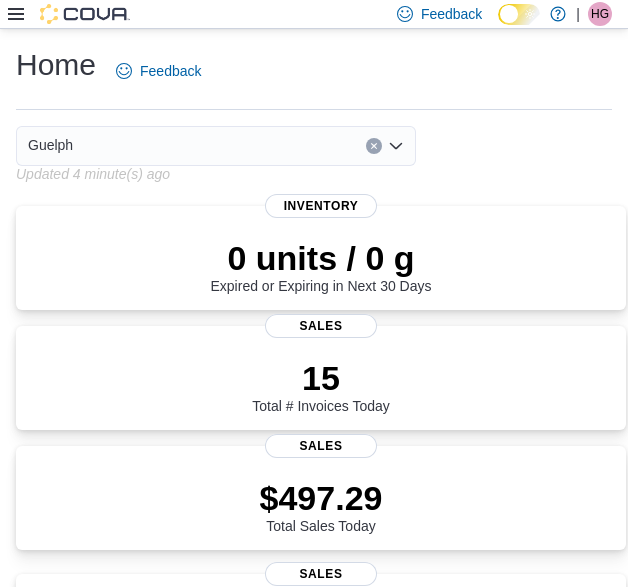 click 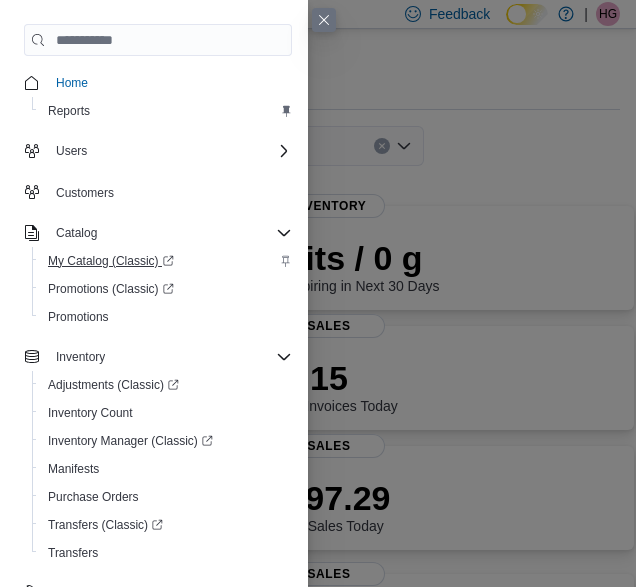 scroll, scrollTop: 242, scrollLeft: 0, axis: vertical 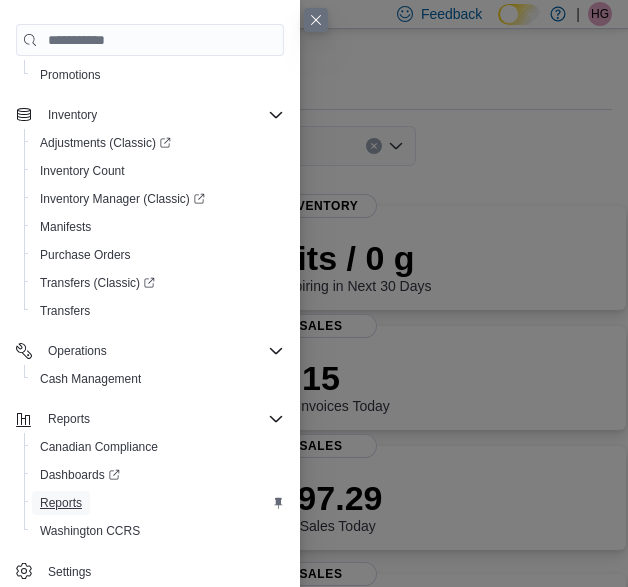 click on "Reports" at bounding box center (61, 503) 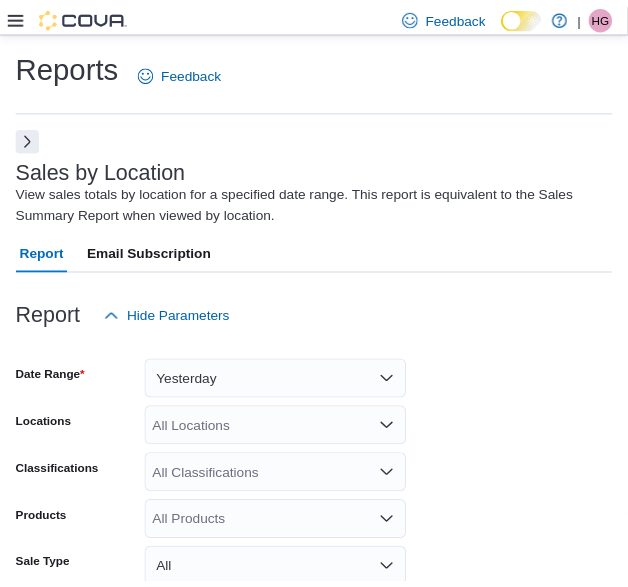 scroll, scrollTop: 67, scrollLeft: 0, axis: vertical 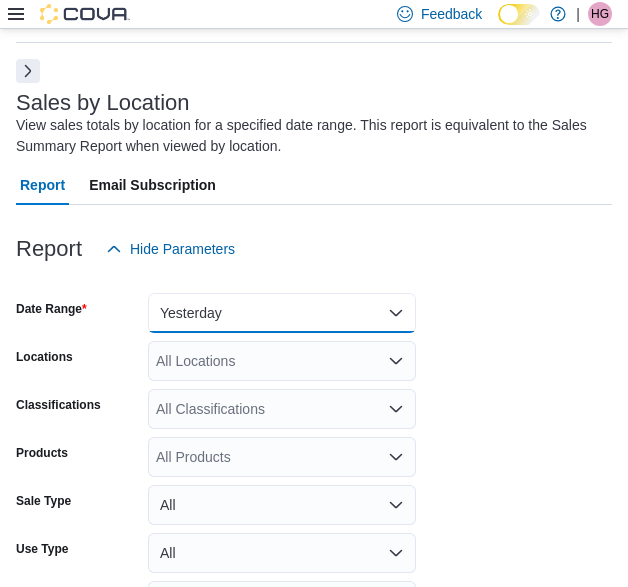 click on "Yesterday" at bounding box center [282, 313] 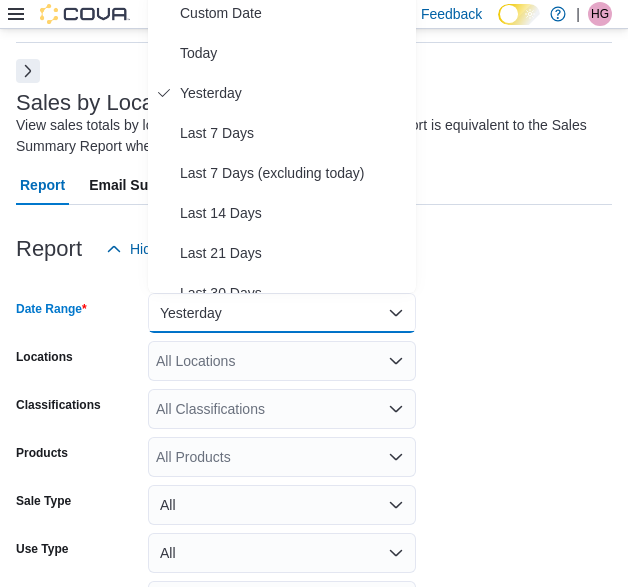 scroll, scrollTop: 60, scrollLeft: 0, axis: vertical 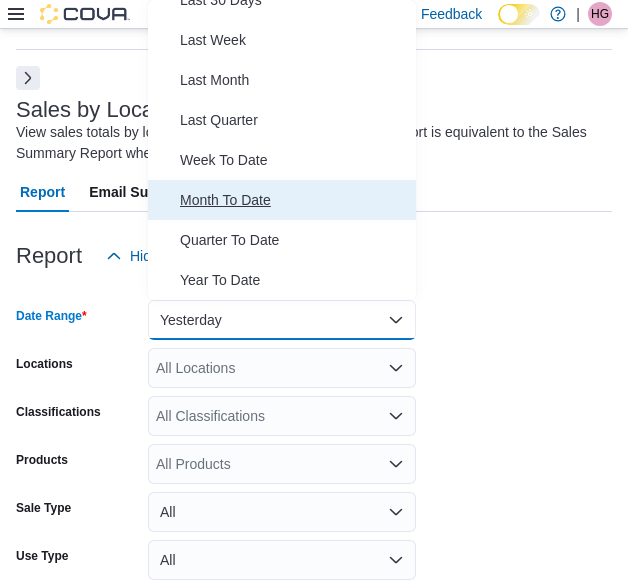 click on "Month To Date" at bounding box center [294, 200] 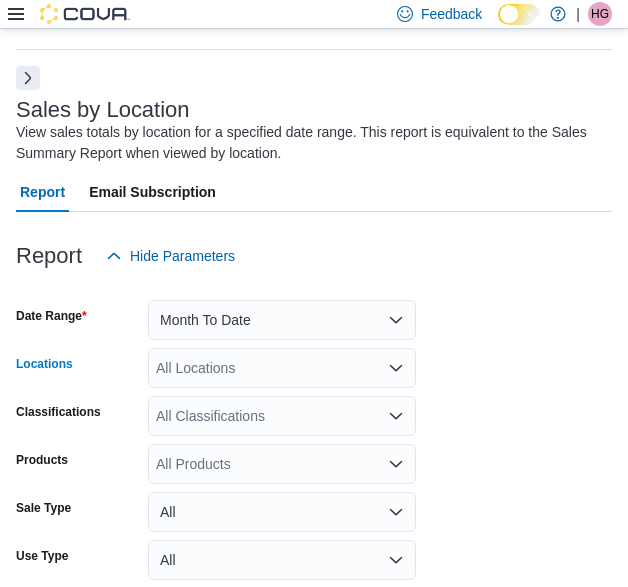 click on "All Locations" at bounding box center [282, 368] 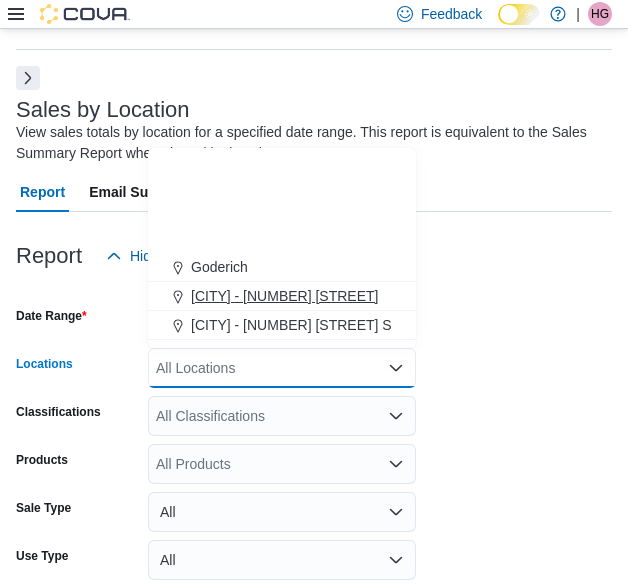 scroll, scrollTop: 500, scrollLeft: 0, axis: vertical 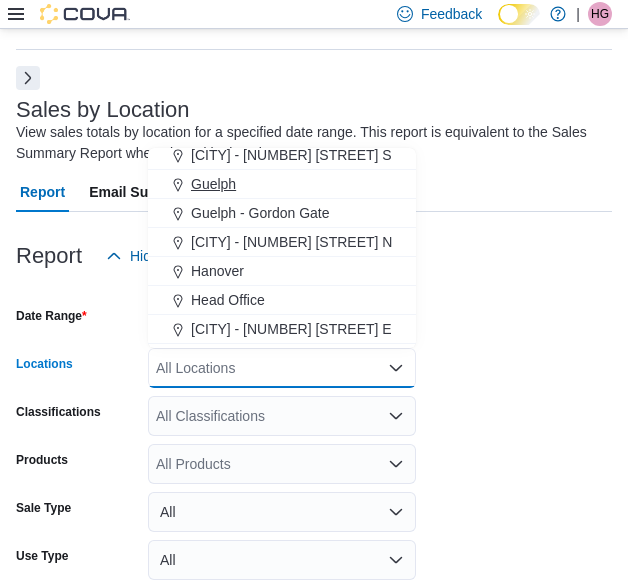 click on "Guelph" at bounding box center (213, 184) 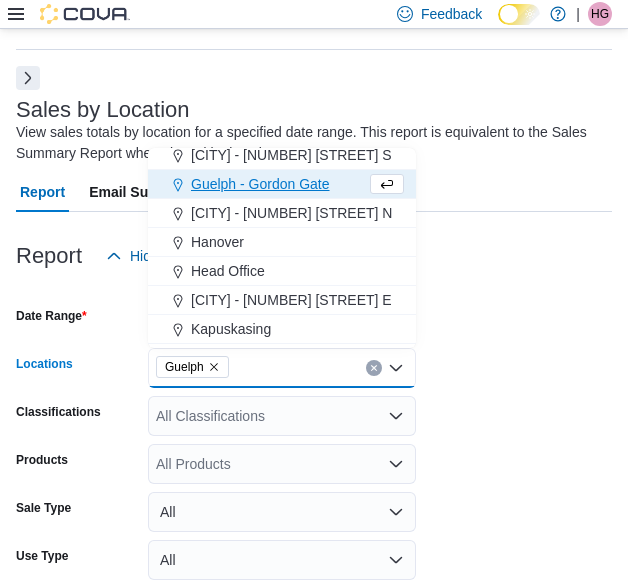 click on "Date Range Month To Date Locations Guelph Combo box. Selected. Guelph. Press Backspace to delete Guelph. Combo box input. All Locations. Type some text or, to display a list of choices, press Down Arrow. To exit the list of choices, press Escape. Classifications All Classifications Products All Products Sale Type All Use Type All Is Delivery All Export  Run Report" at bounding box center (314, 480) 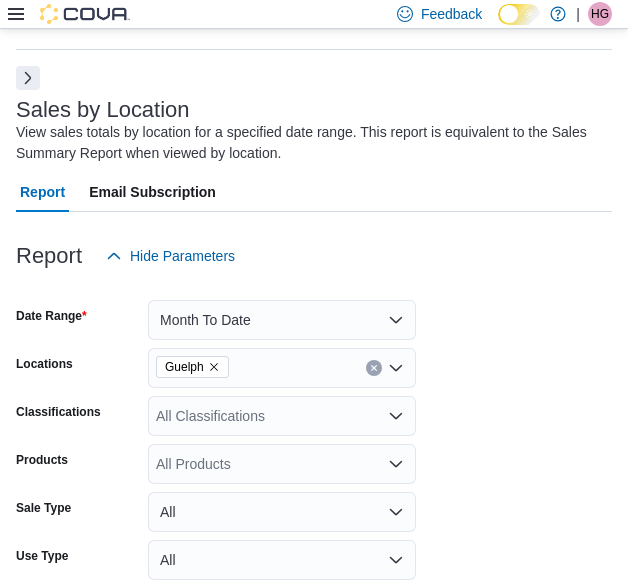 scroll, scrollTop: 197, scrollLeft: 0, axis: vertical 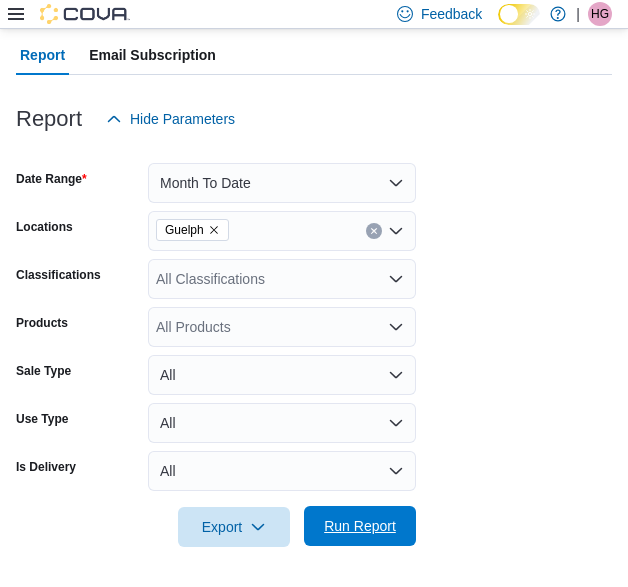 click on "Run Report" at bounding box center [360, 526] 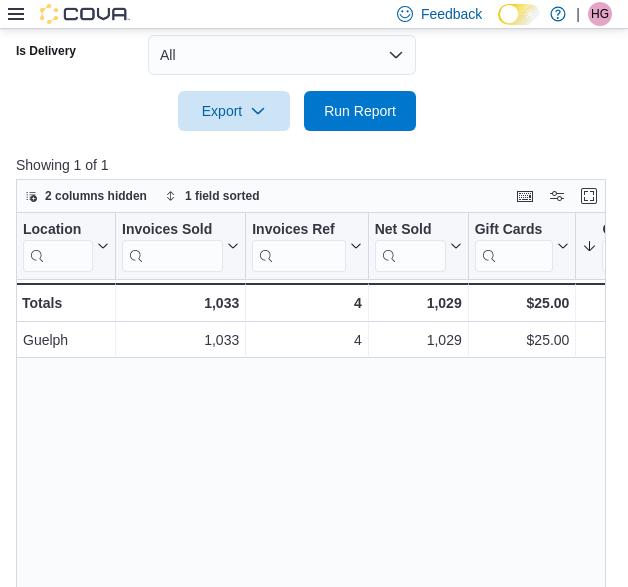 scroll, scrollTop: 690, scrollLeft: 0, axis: vertical 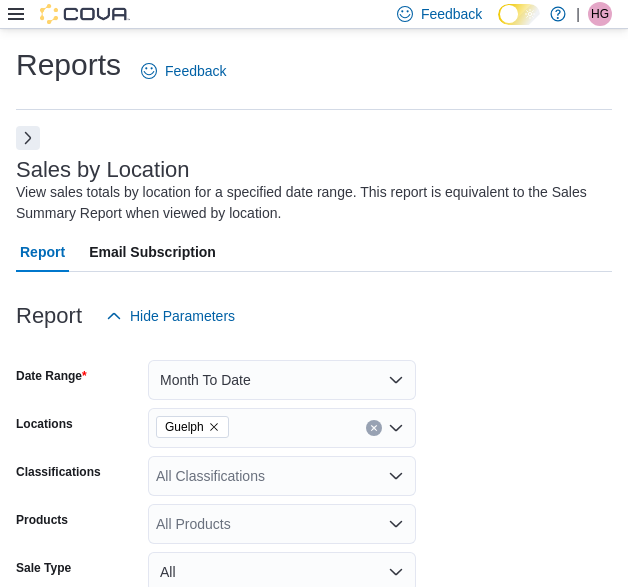 click 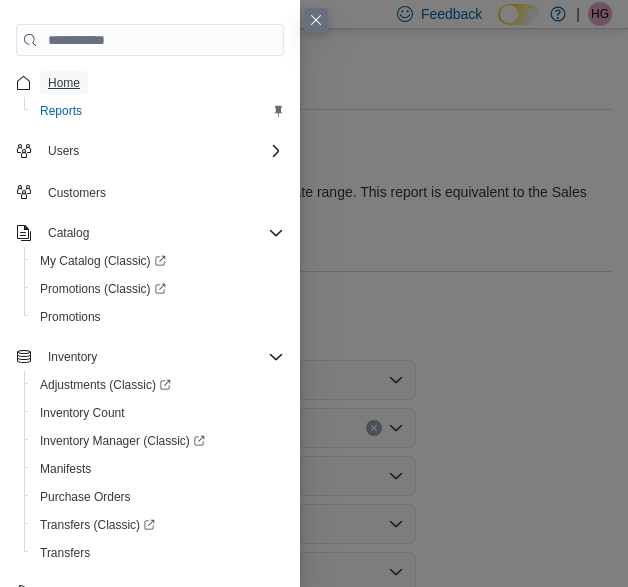 click on "Home" at bounding box center [64, 83] 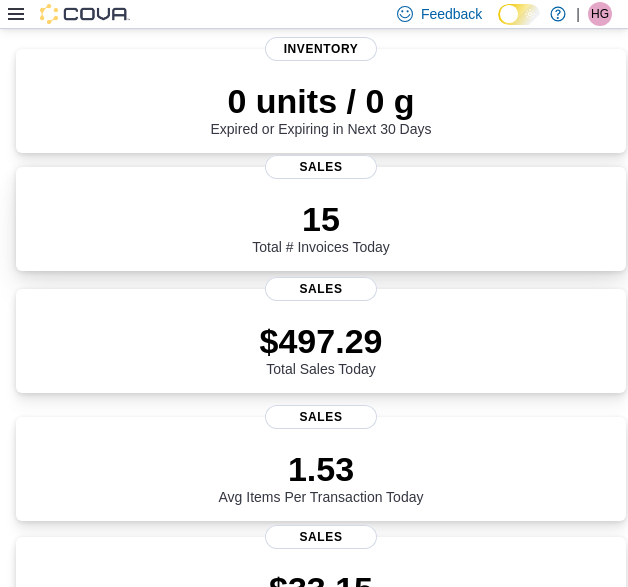 scroll, scrollTop: 0, scrollLeft: 0, axis: both 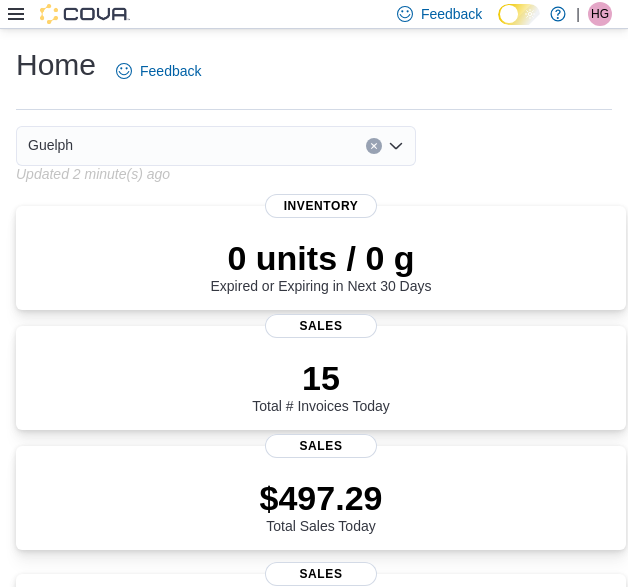 click on "Home Feedback" at bounding box center (314, 71) 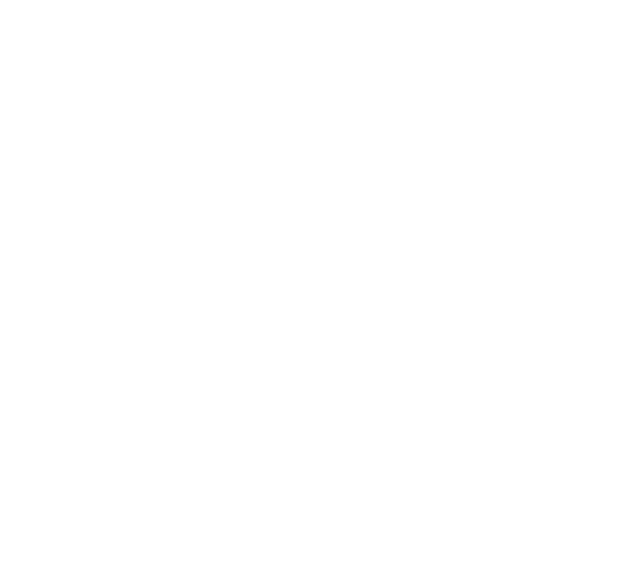 scroll, scrollTop: 0, scrollLeft: 0, axis: both 